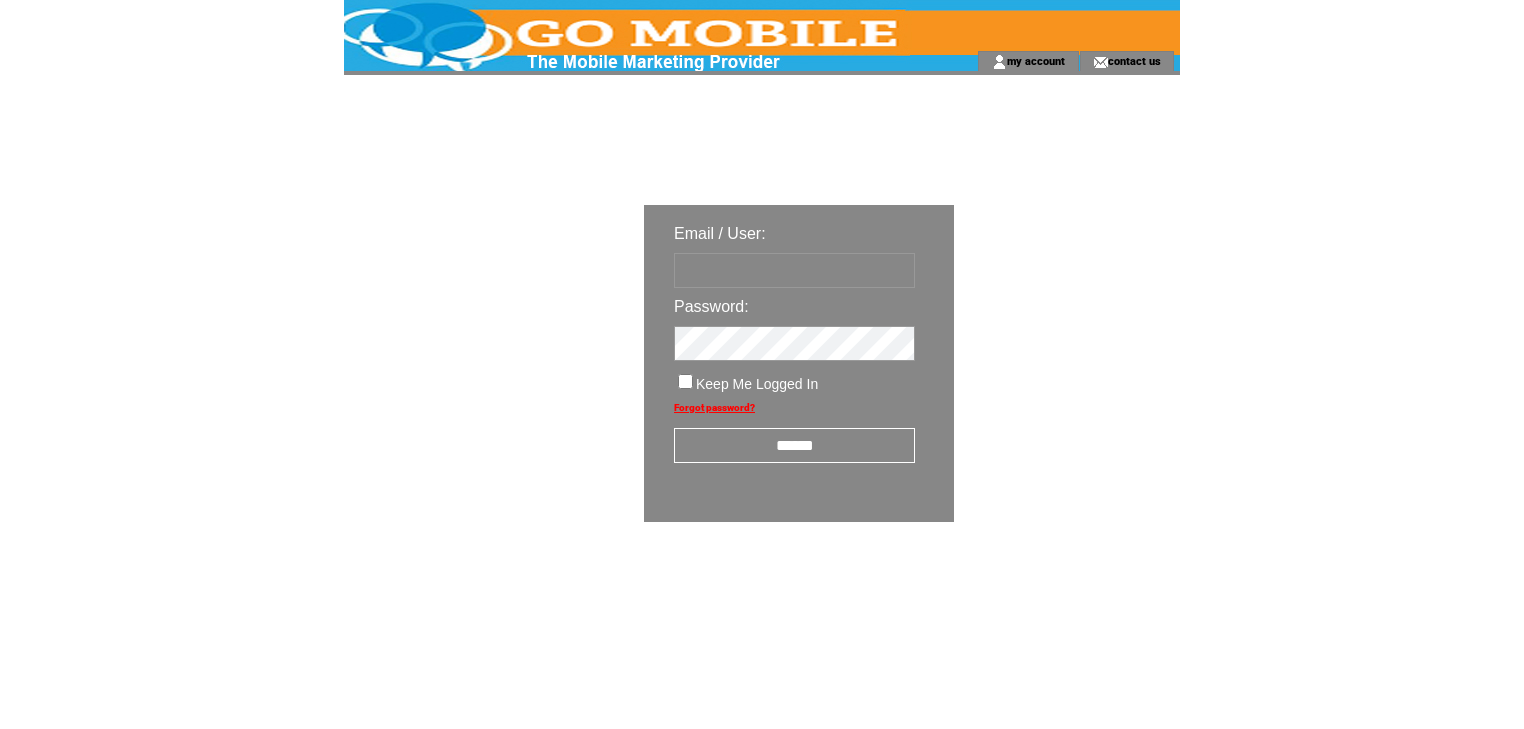 scroll, scrollTop: 0, scrollLeft: 0, axis: both 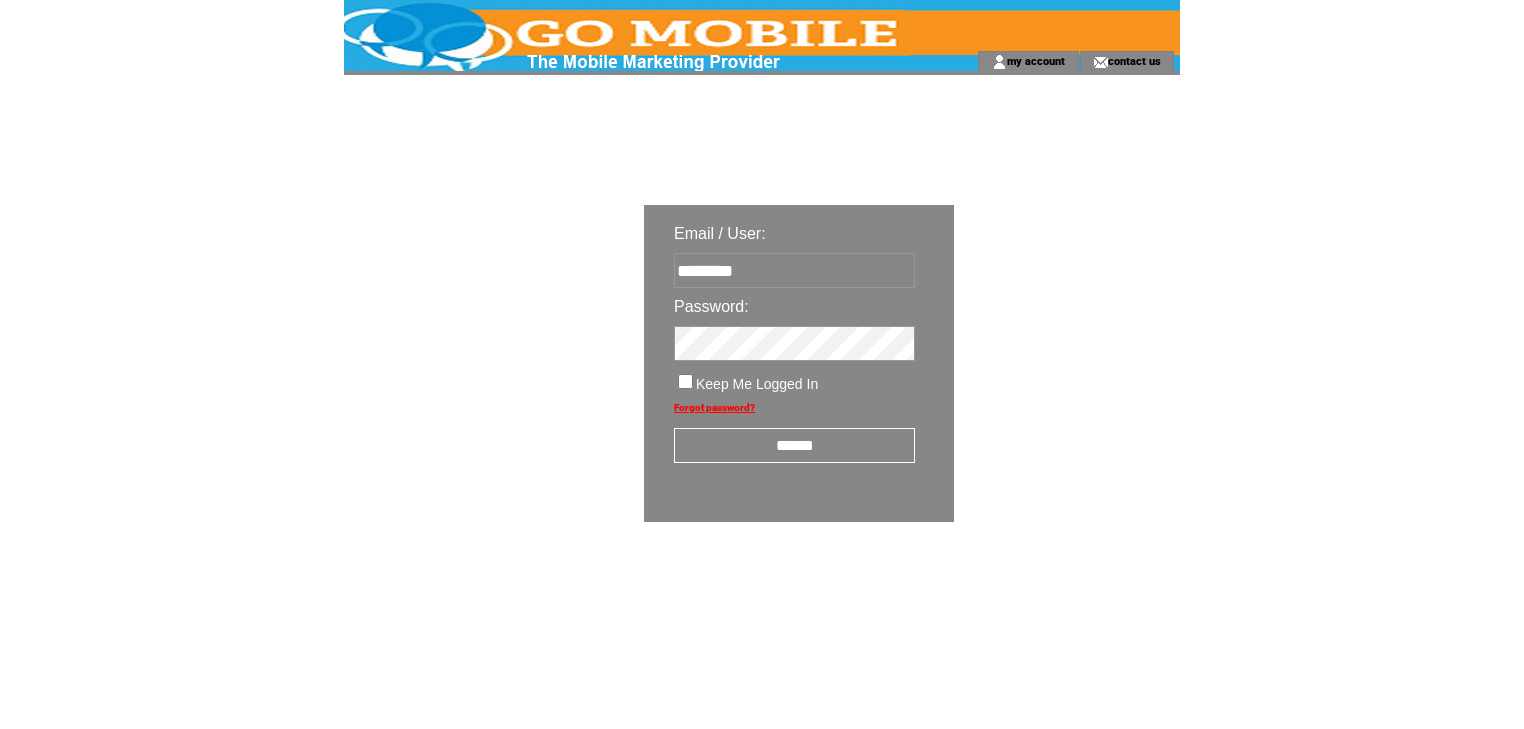 click on "******" at bounding box center (794, 445) 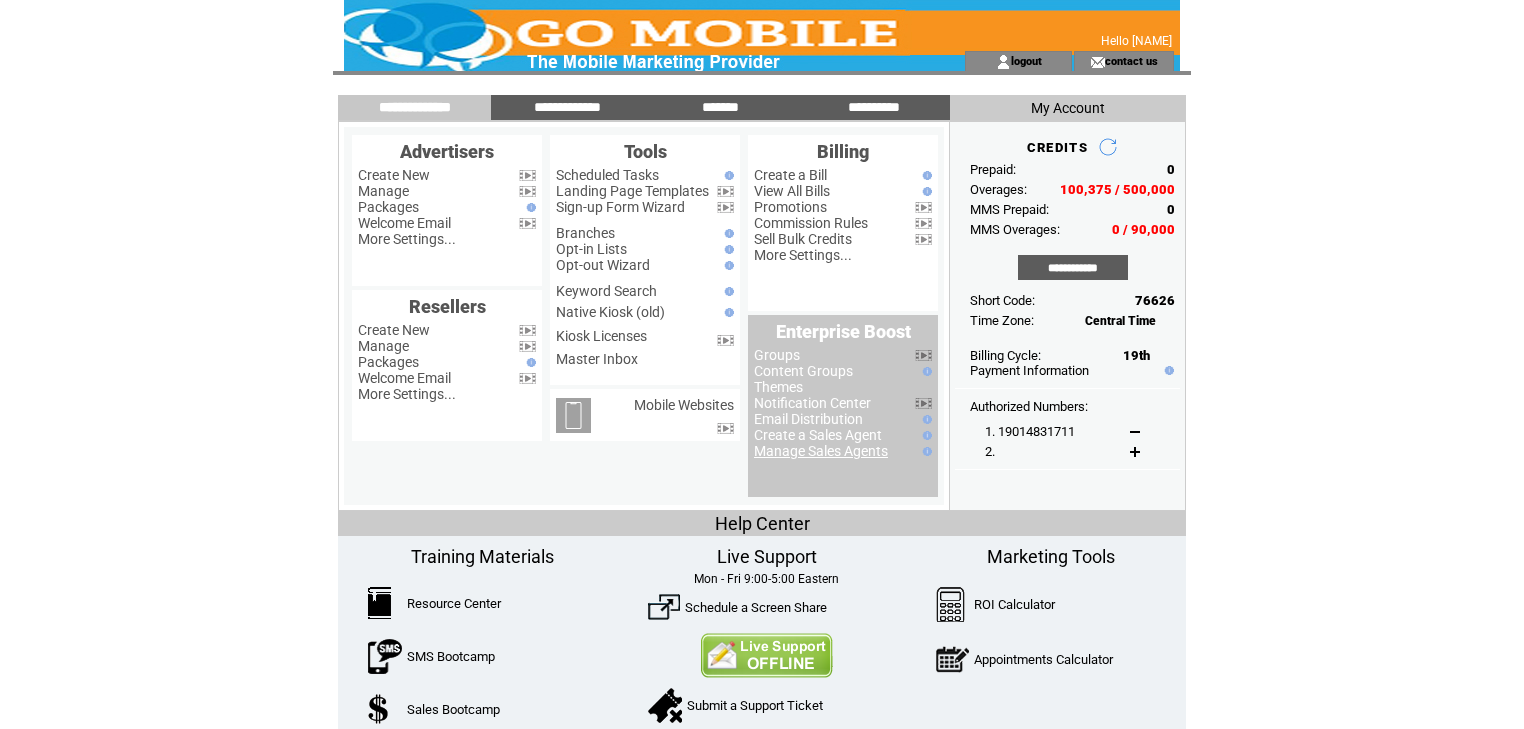 scroll, scrollTop: 0, scrollLeft: 0, axis: both 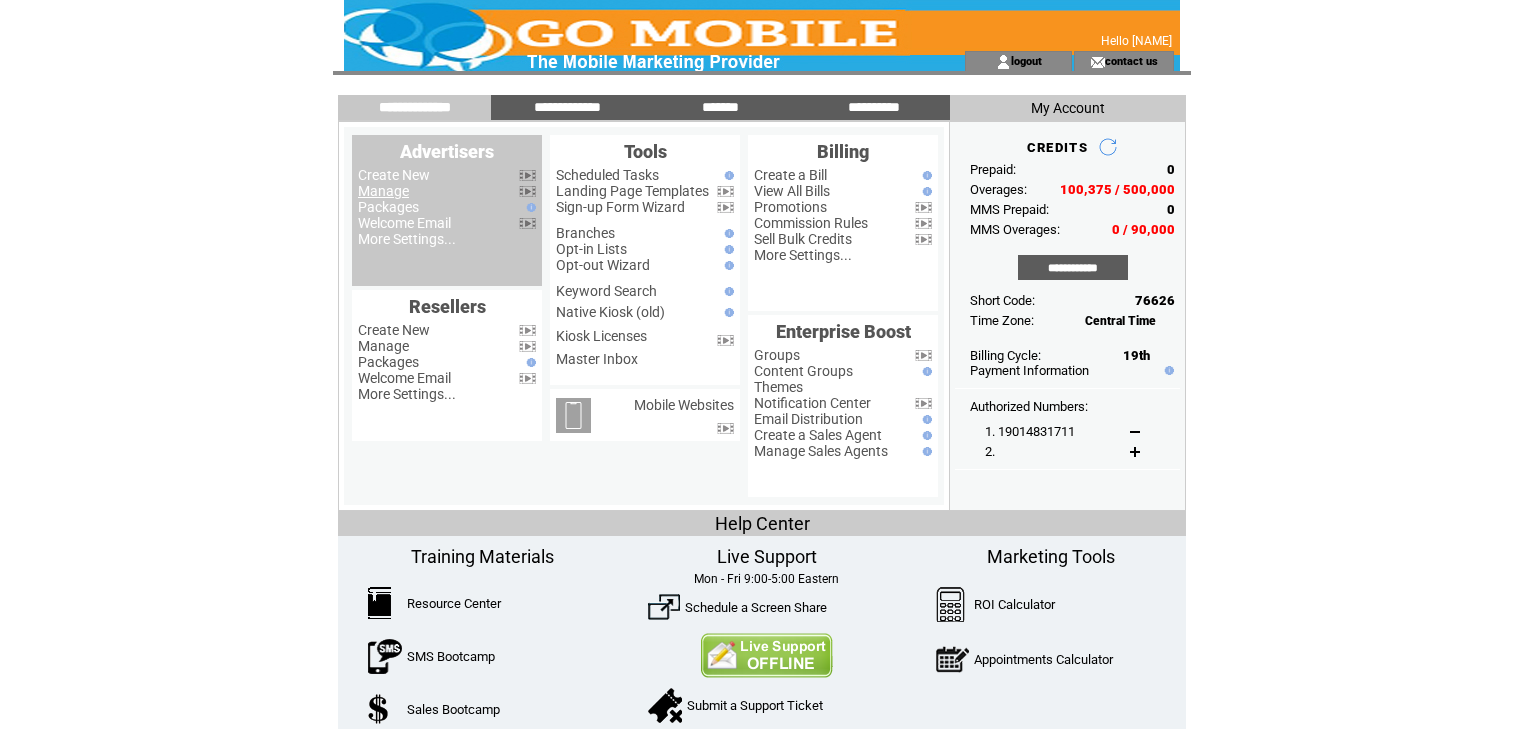 click on "Manage" at bounding box center (383, 191) 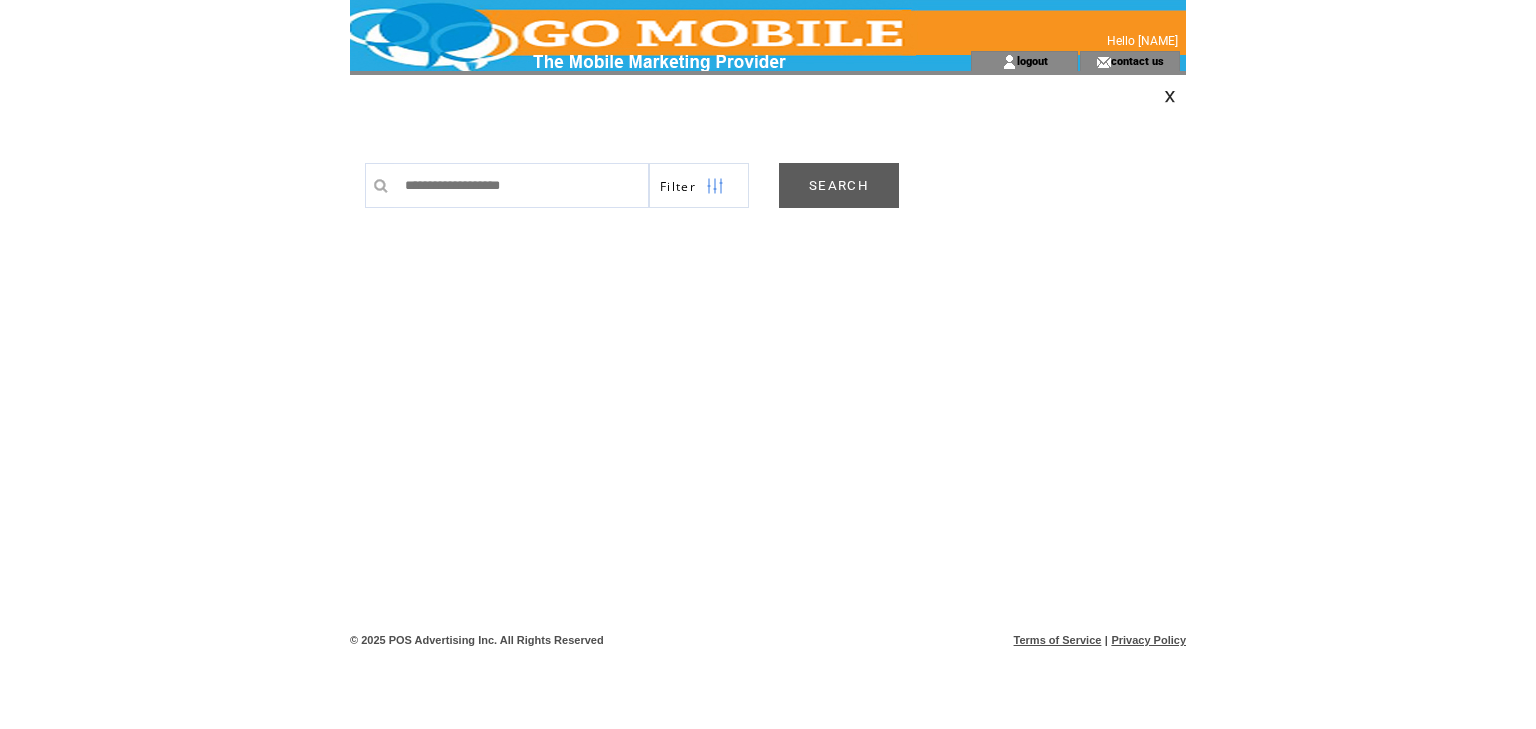 scroll, scrollTop: 0, scrollLeft: 0, axis: both 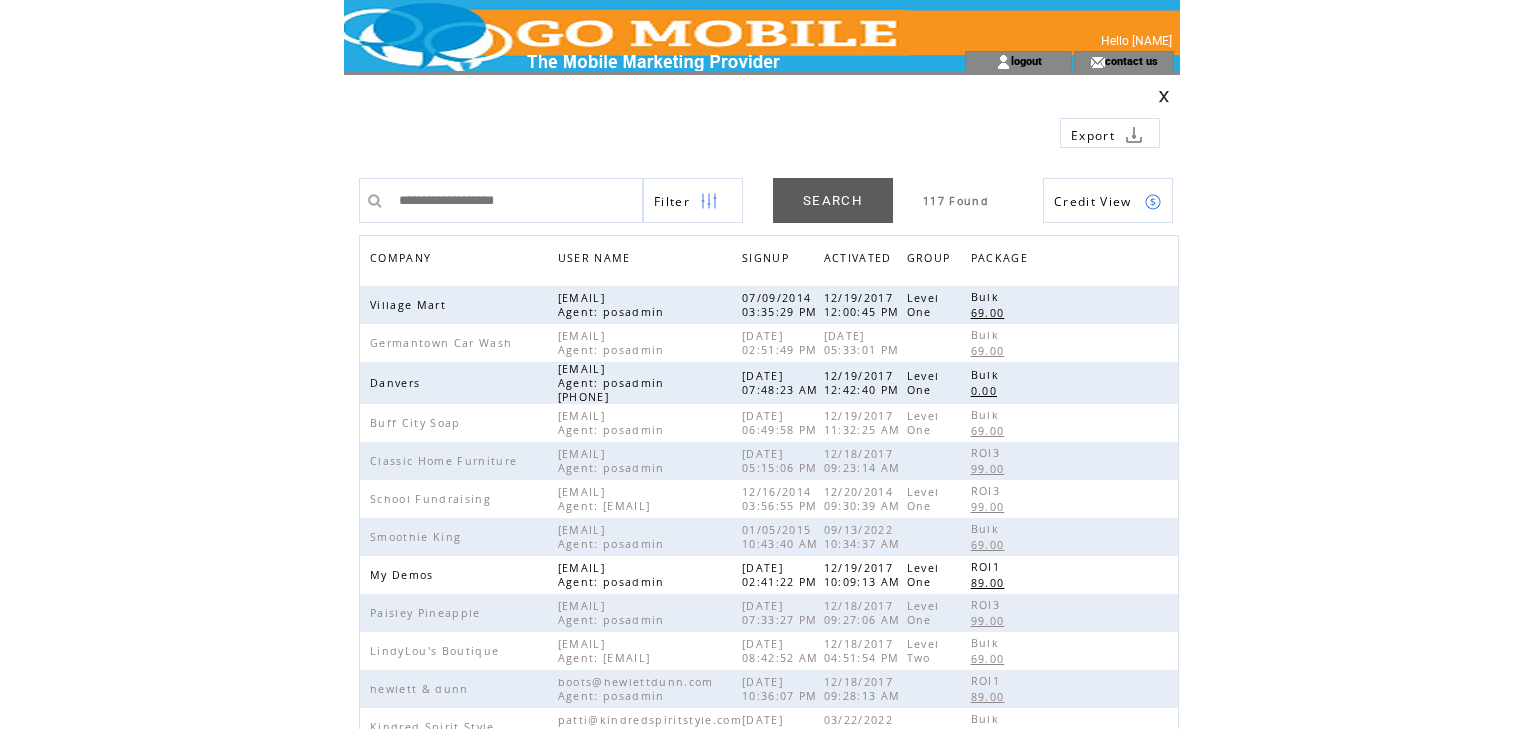 click on "COMPANY" at bounding box center (403, 260) 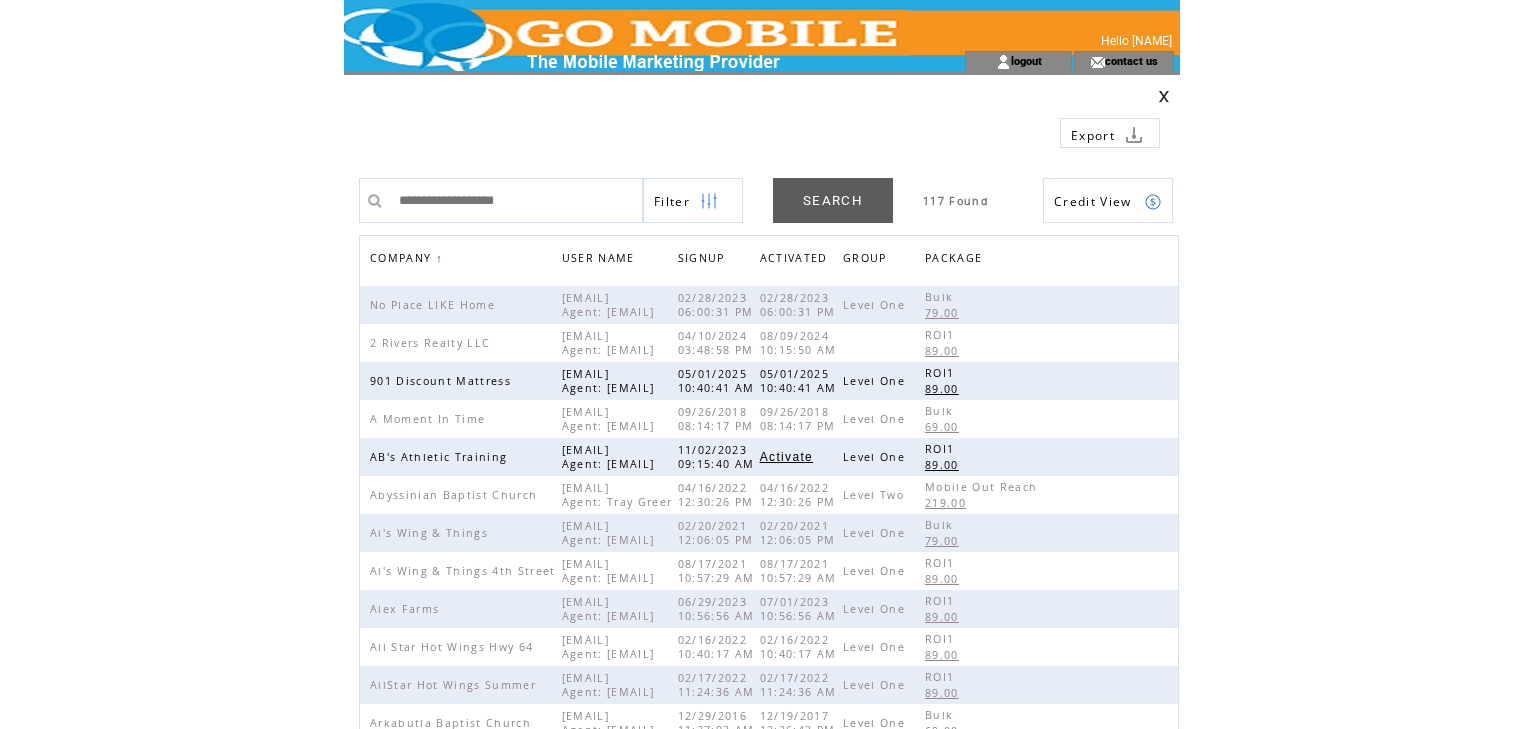 scroll, scrollTop: 0, scrollLeft: 0, axis: both 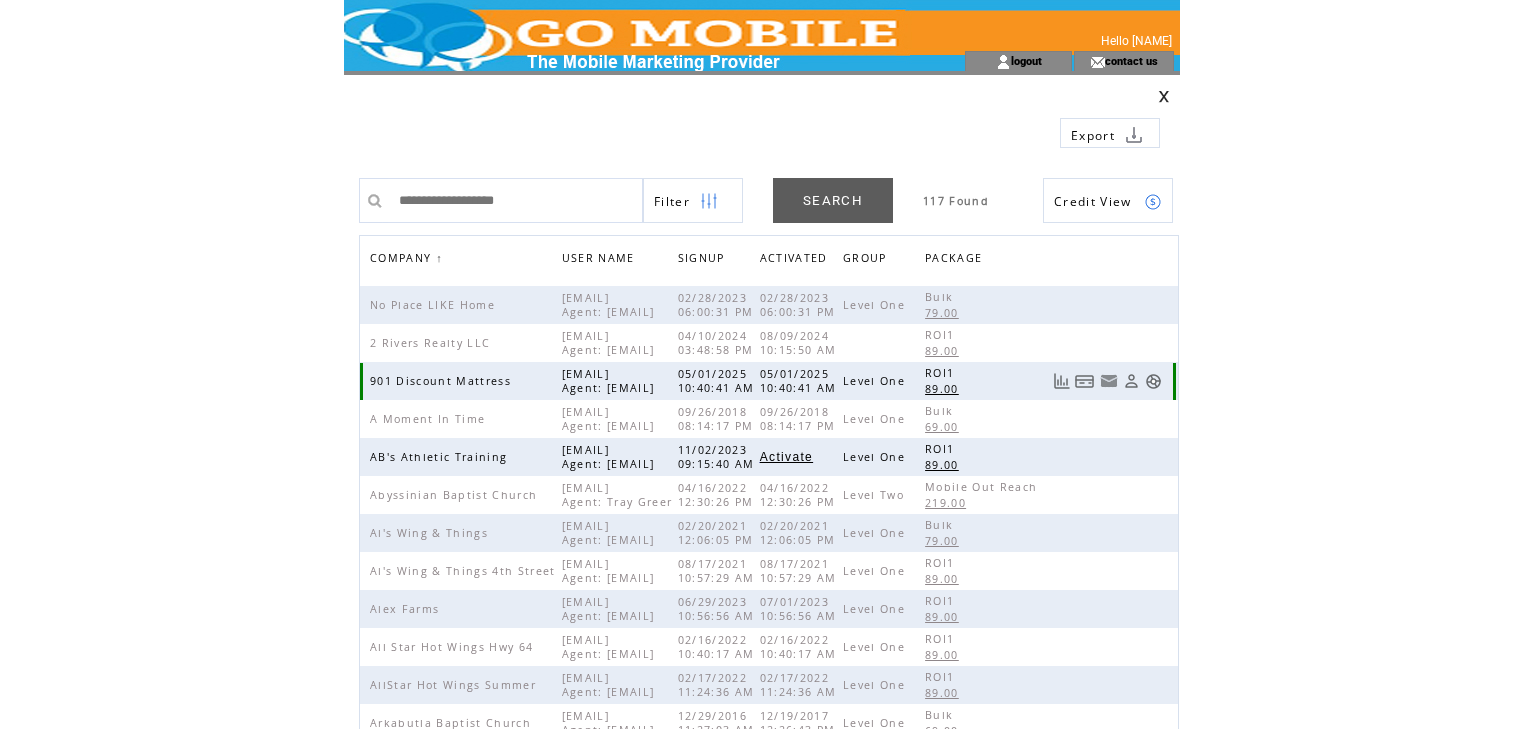 click at bounding box center (1153, 381) 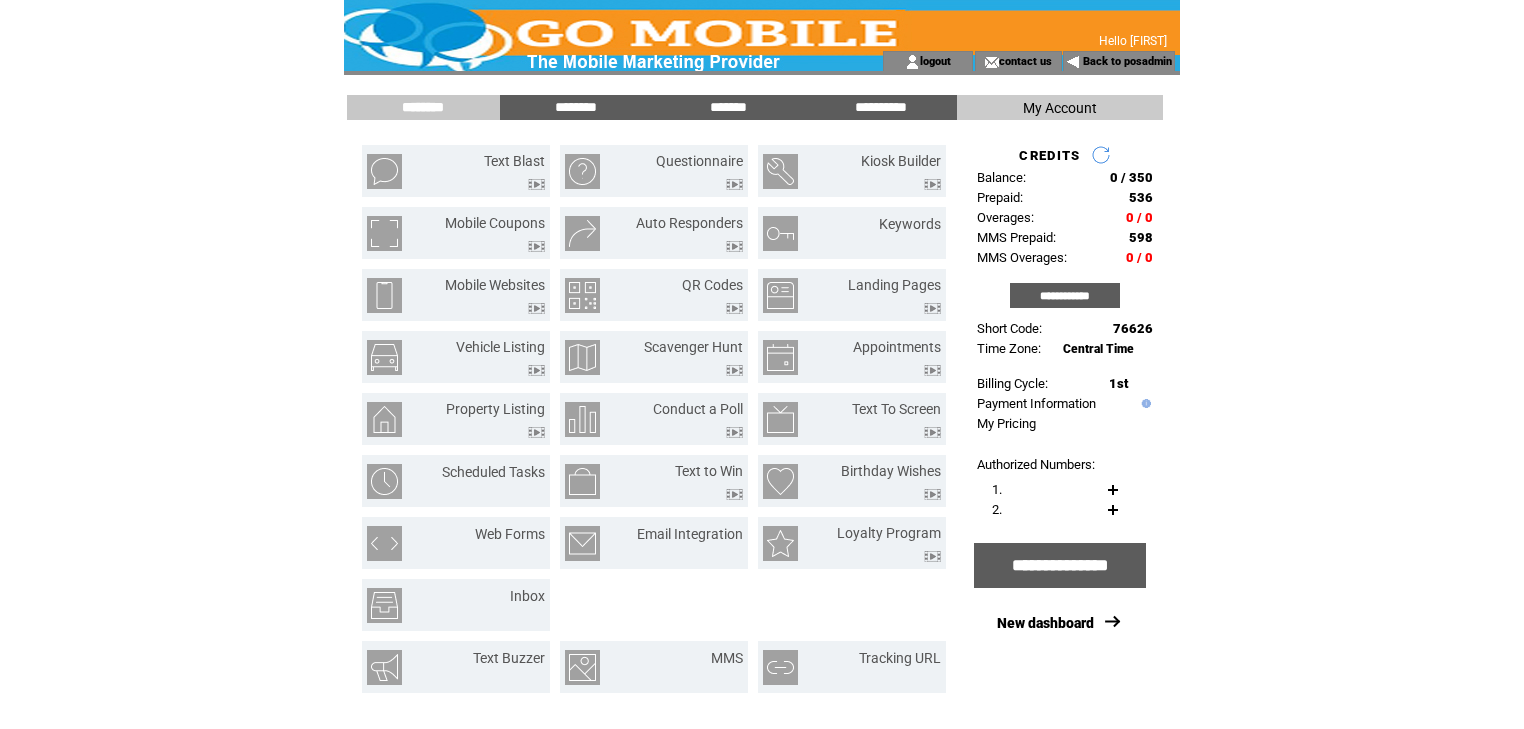 scroll, scrollTop: 0, scrollLeft: 0, axis: both 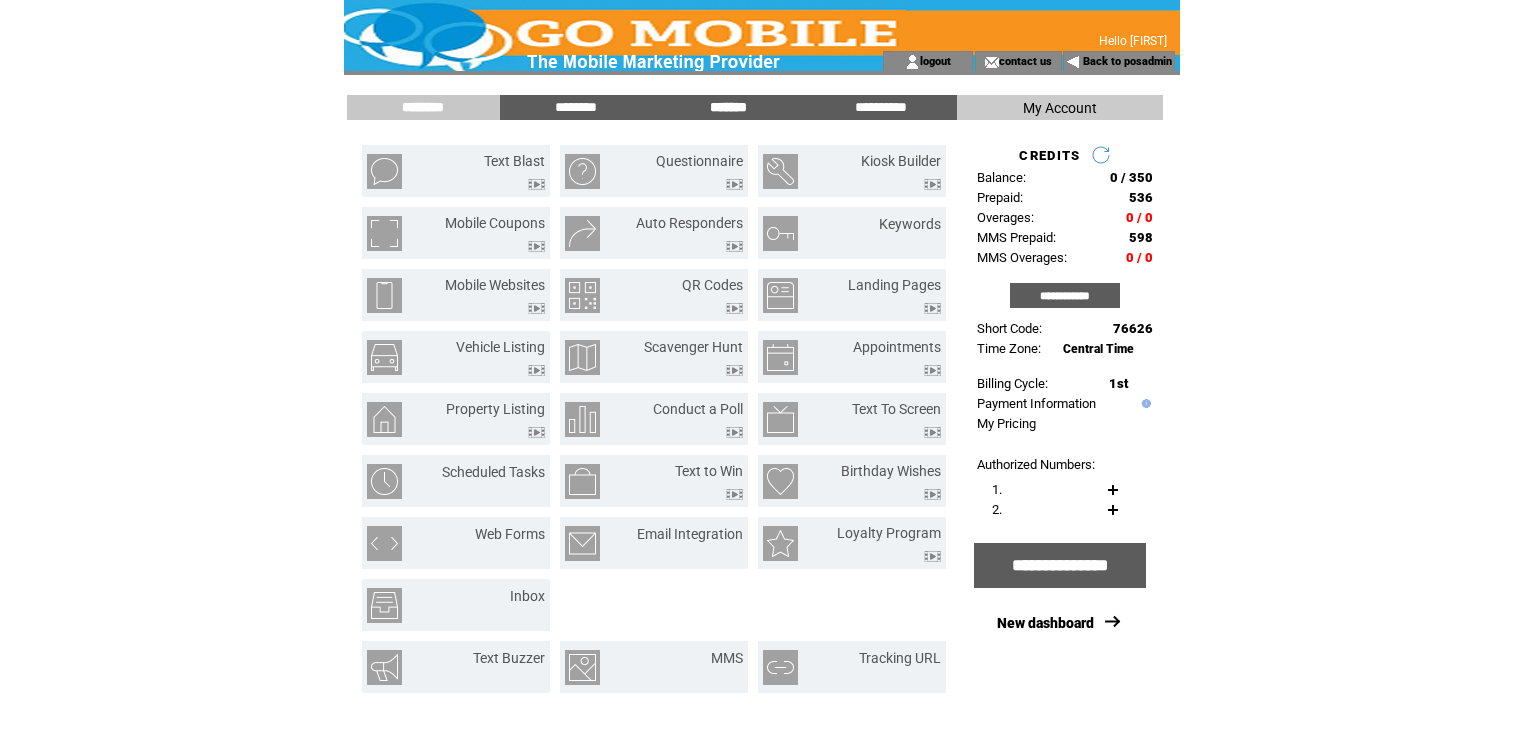 click on "*******" at bounding box center (728, 107) 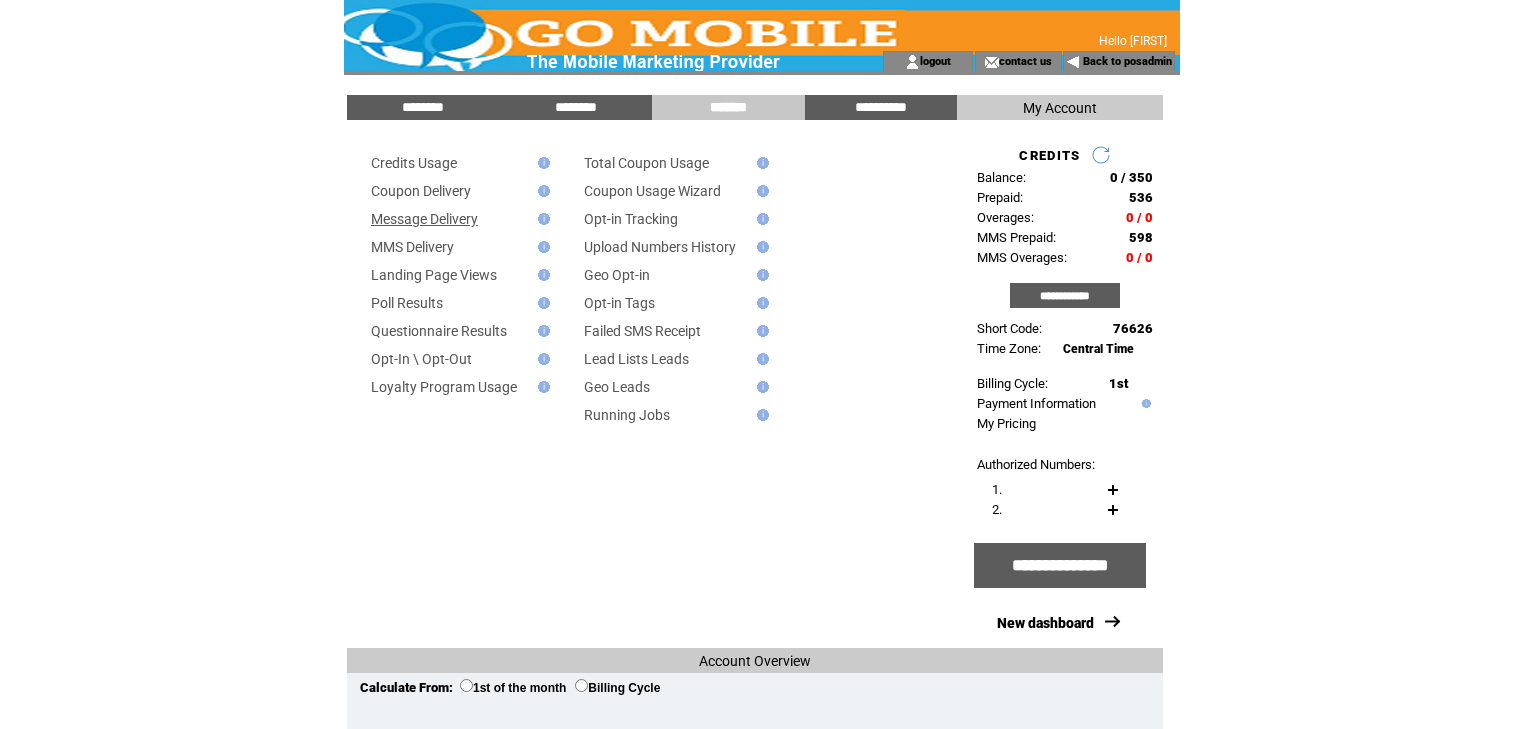 click on "Message Delivery" at bounding box center (424, 219) 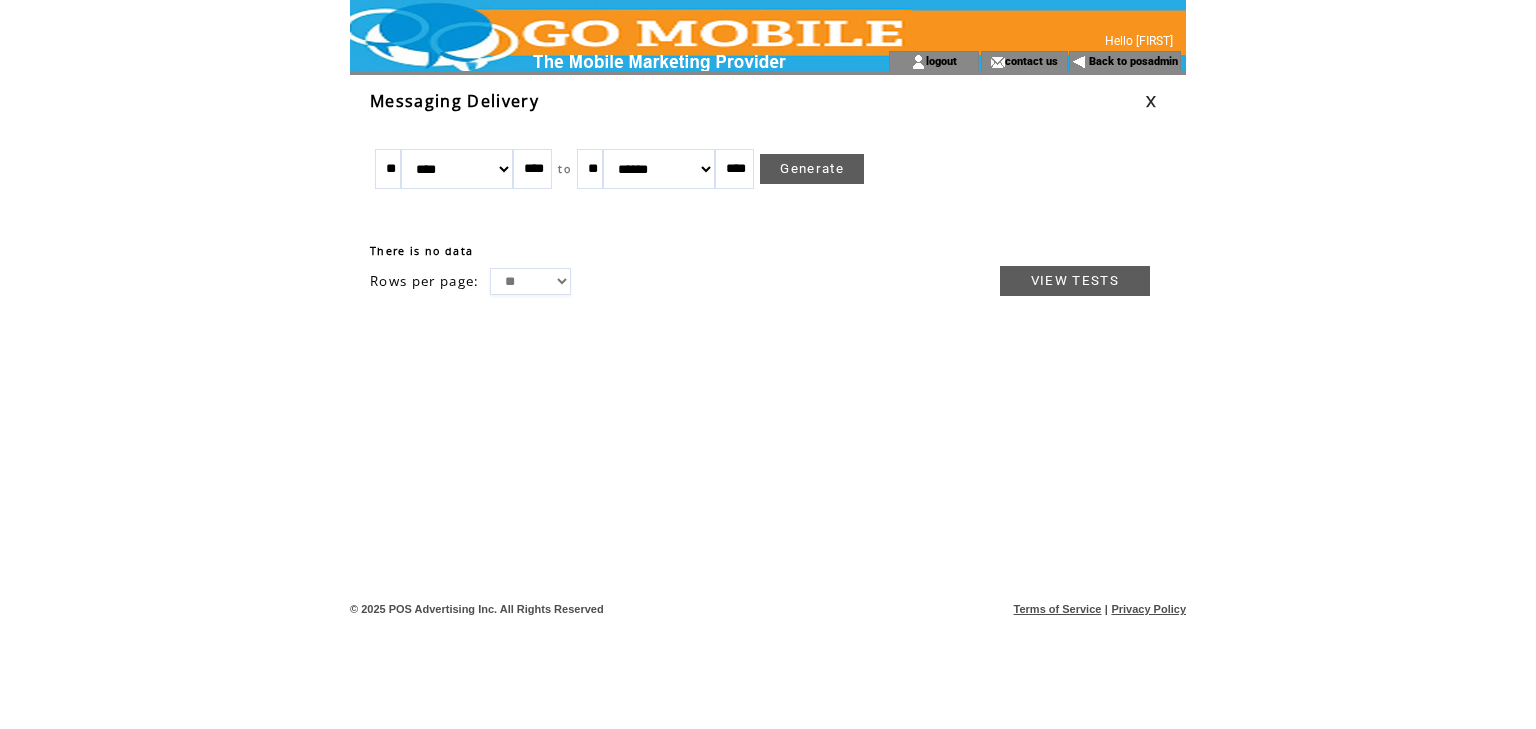 scroll, scrollTop: 0, scrollLeft: 0, axis: both 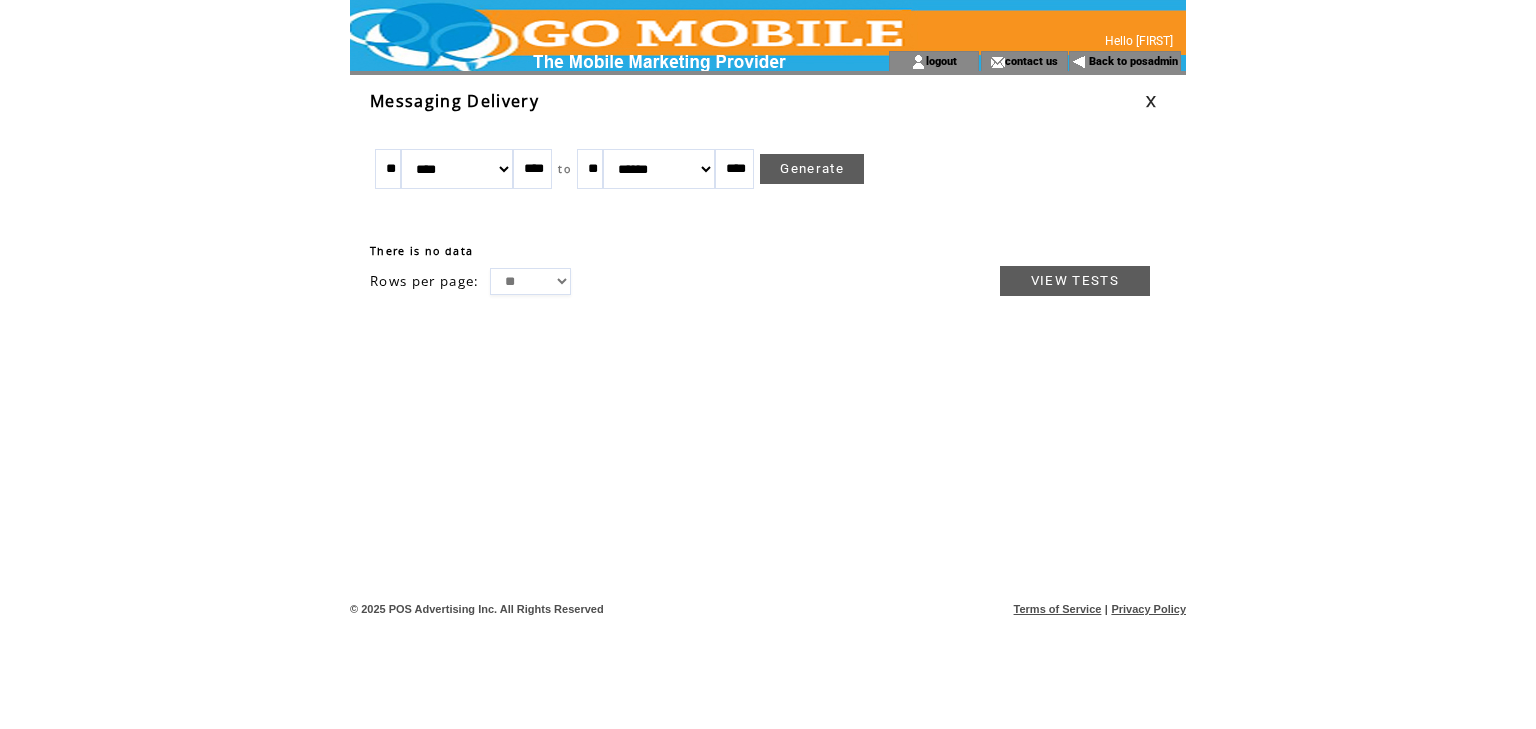 drag, startPoint x: 403, startPoint y: 159, endPoint x: 382, endPoint y: 162, distance: 21.213203 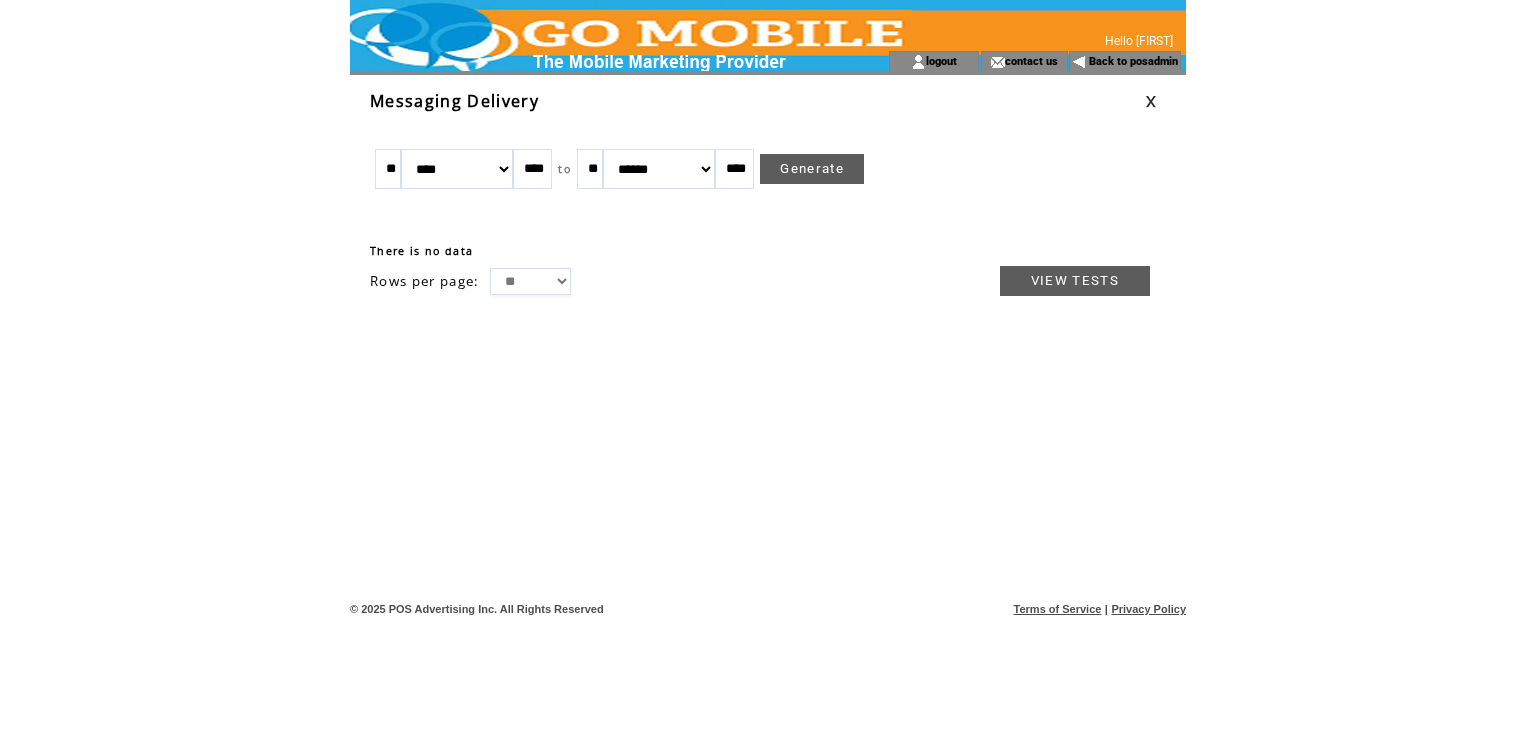 click on "**" at bounding box center (388, 169) 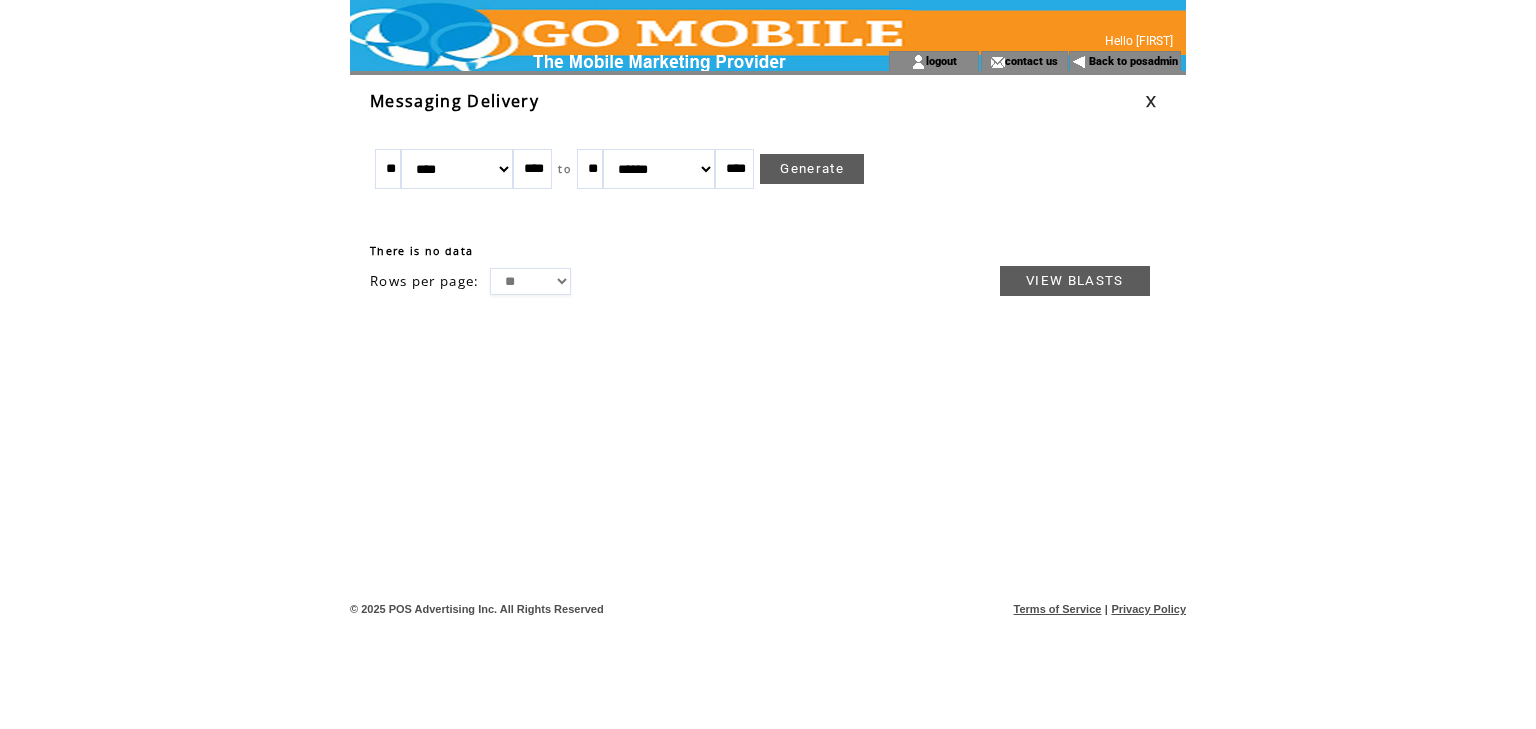 scroll, scrollTop: 0, scrollLeft: 0, axis: both 